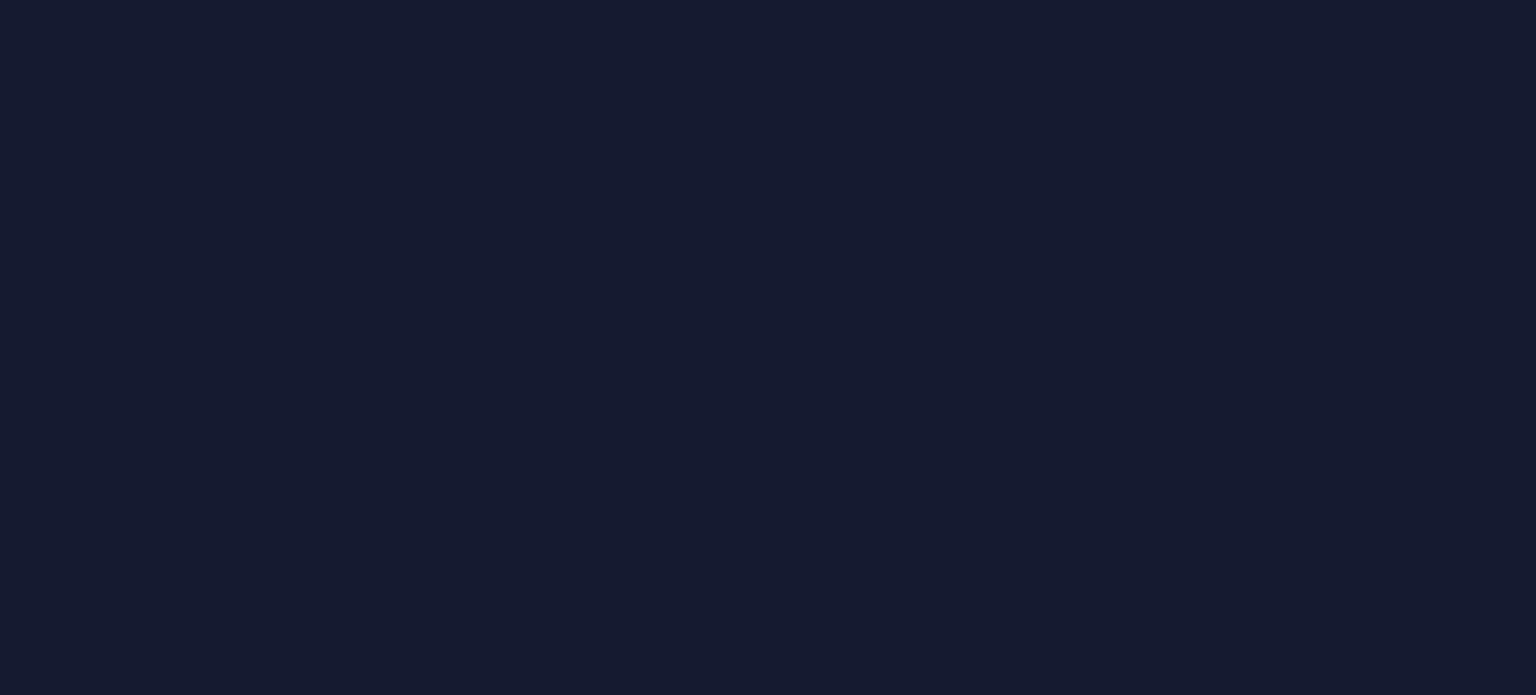 scroll, scrollTop: 0, scrollLeft: 0, axis: both 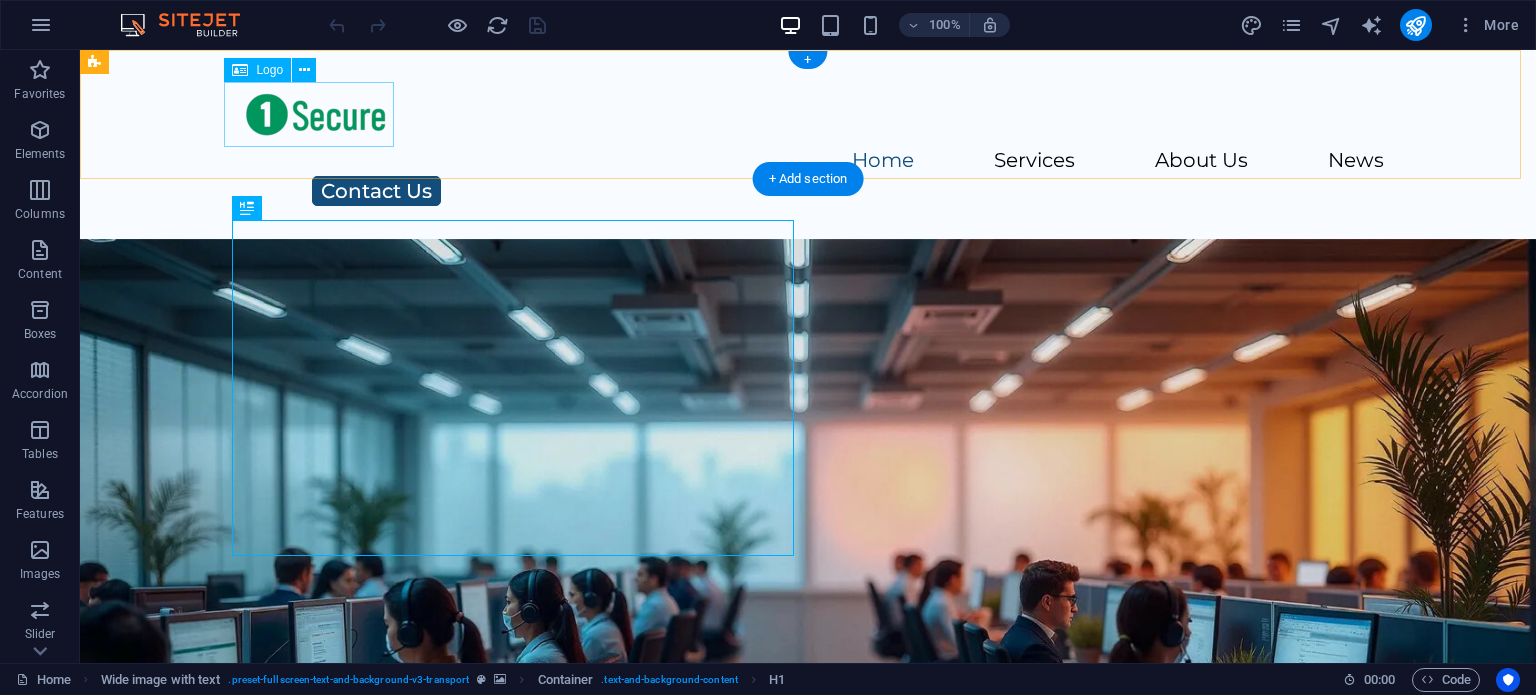 click at bounding box center (808, 114) 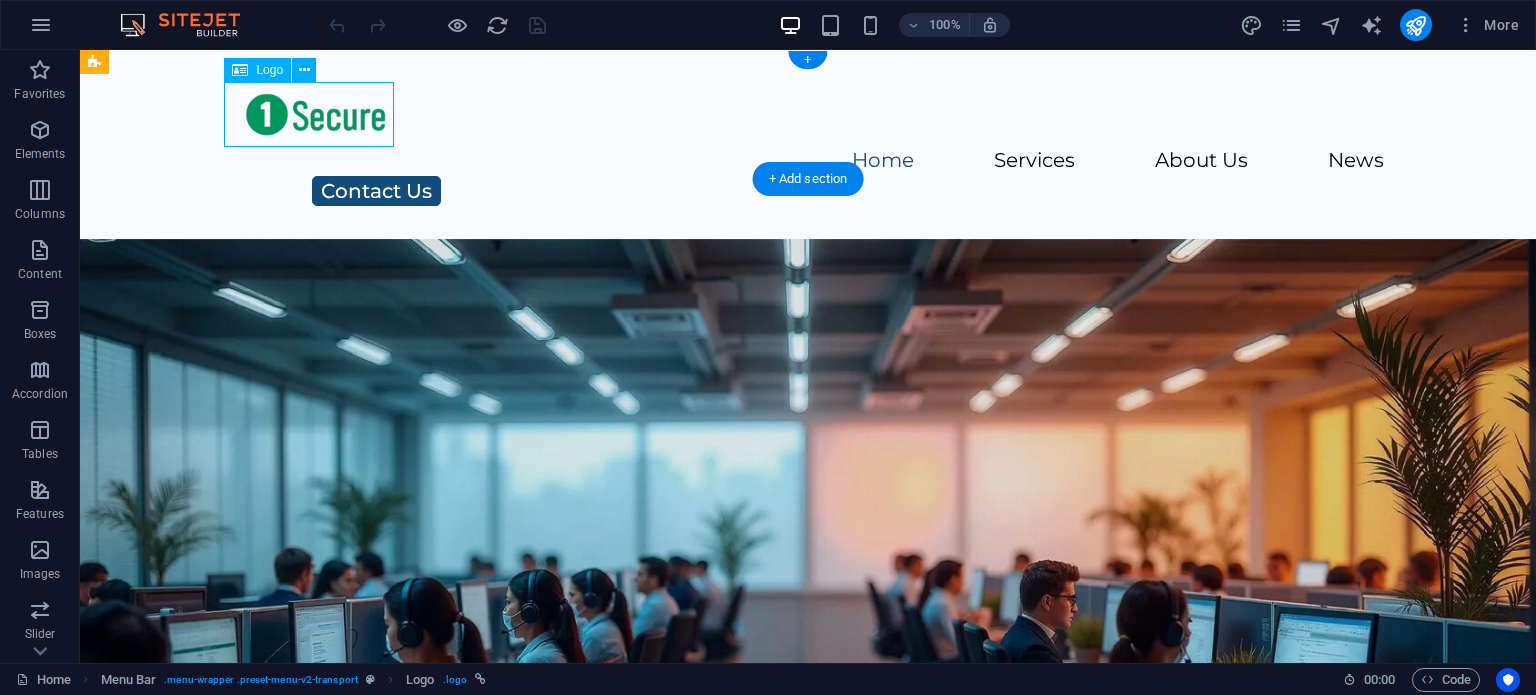 click at bounding box center [808, 114] 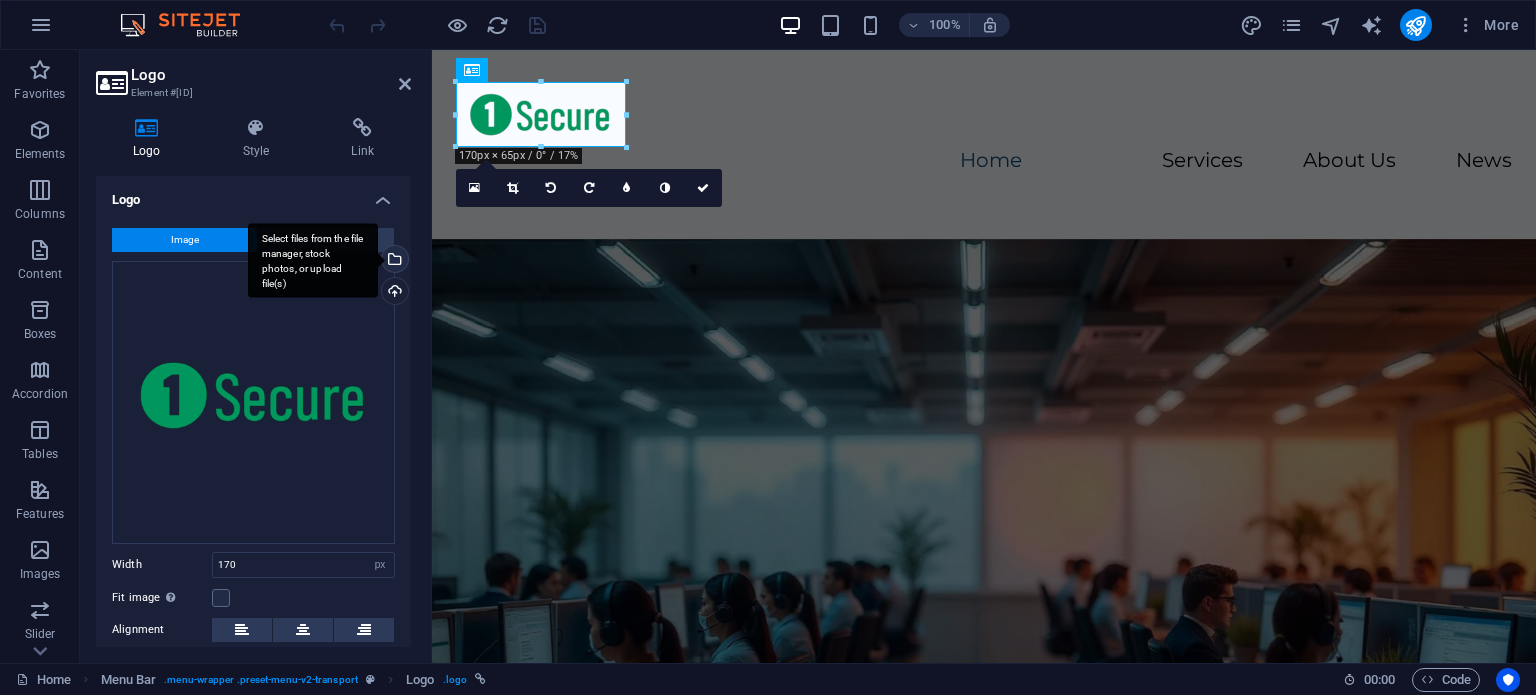 click on "Select files from the file manager, stock photos, or upload file(s)" at bounding box center (393, 261) 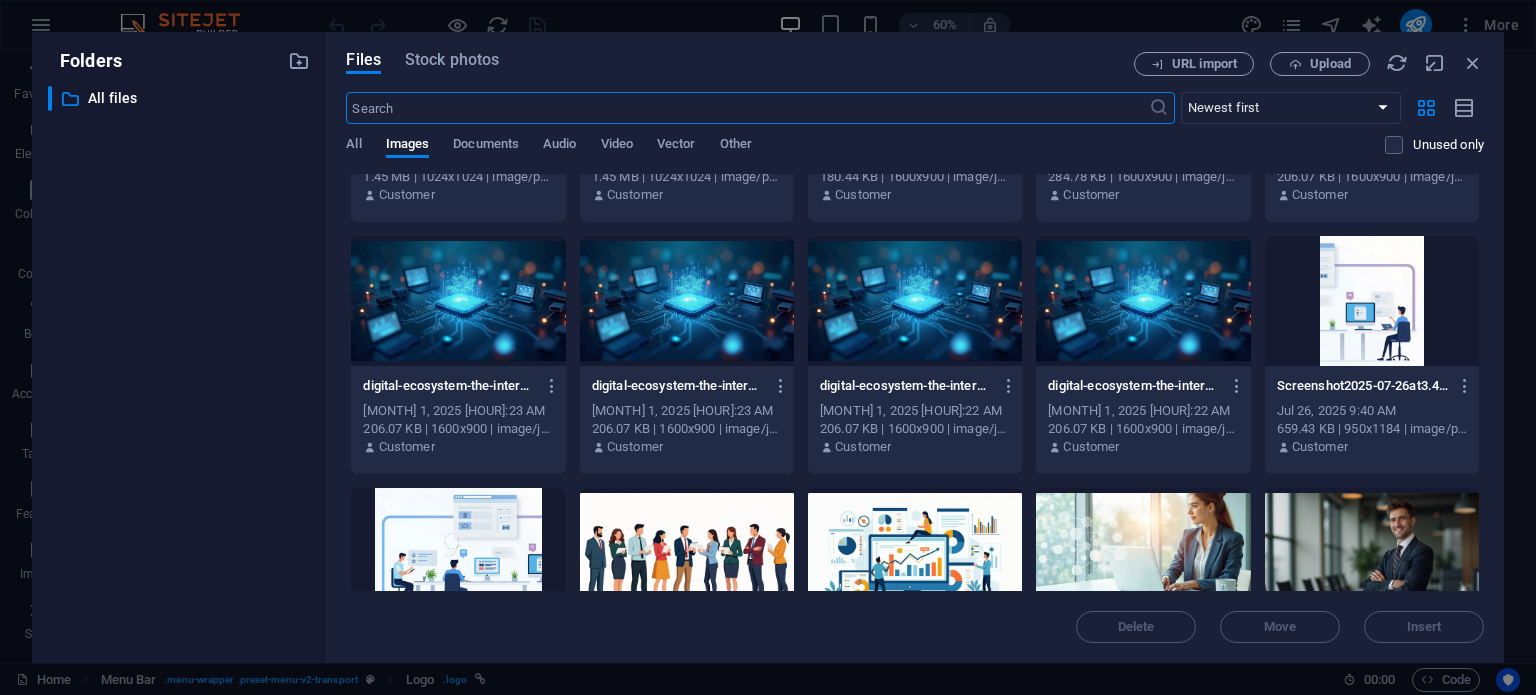 scroll, scrollTop: 0, scrollLeft: 0, axis: both 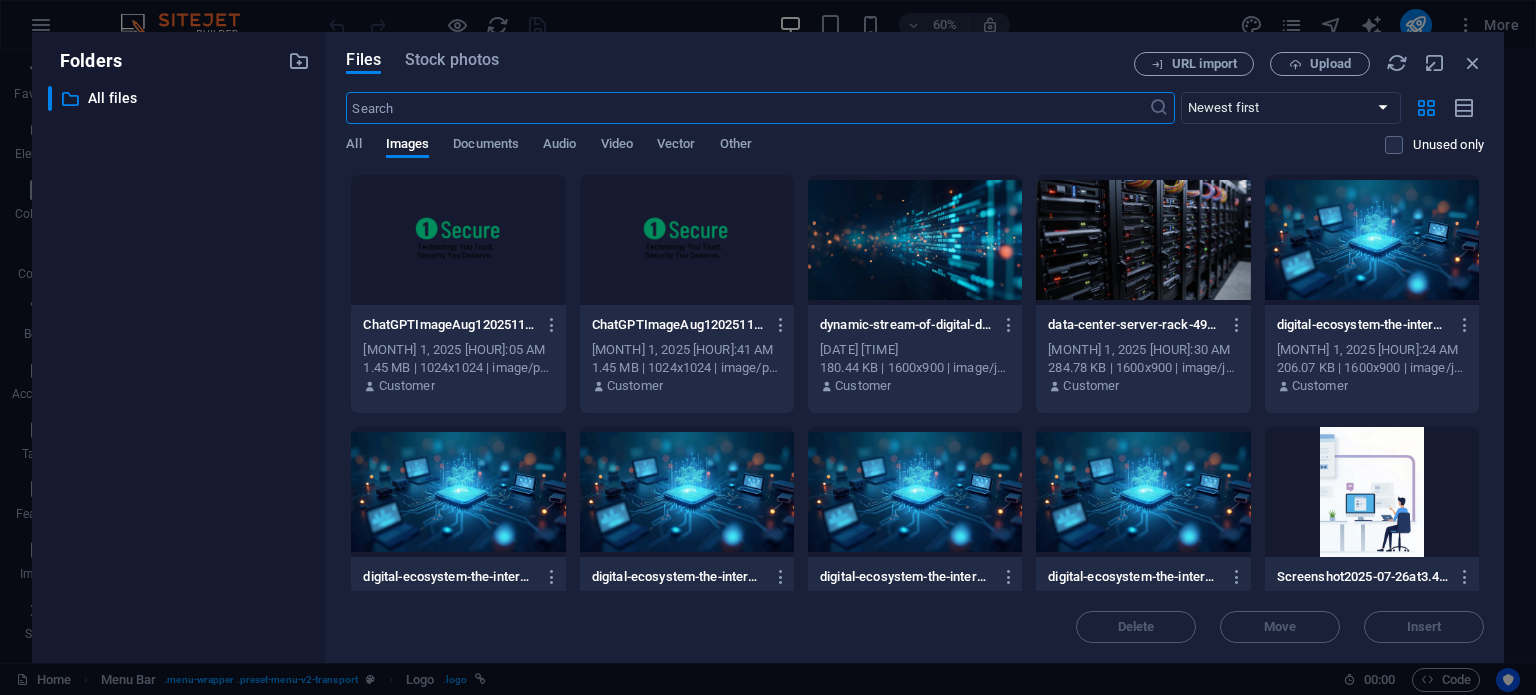 click at bounding box center (458, 240) 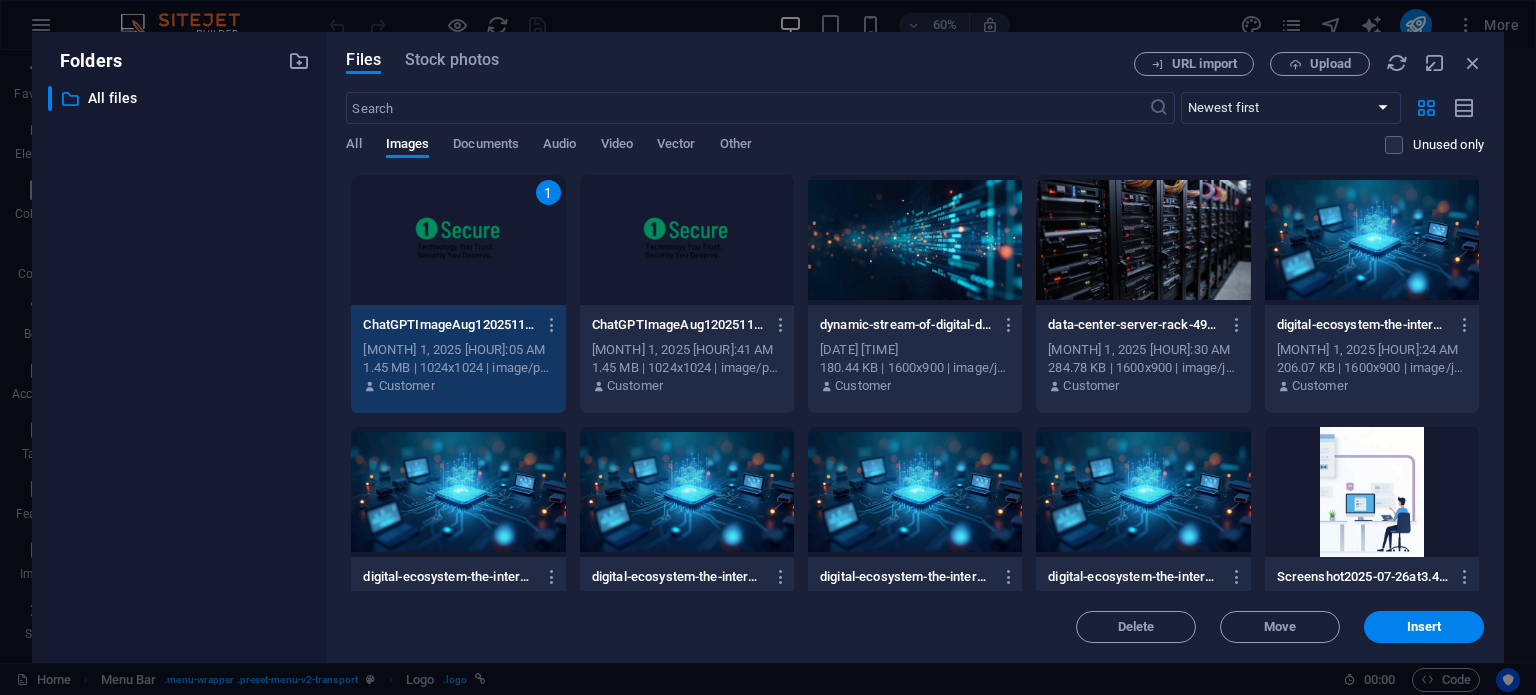 click on "1" at bounding box center (458, 240) 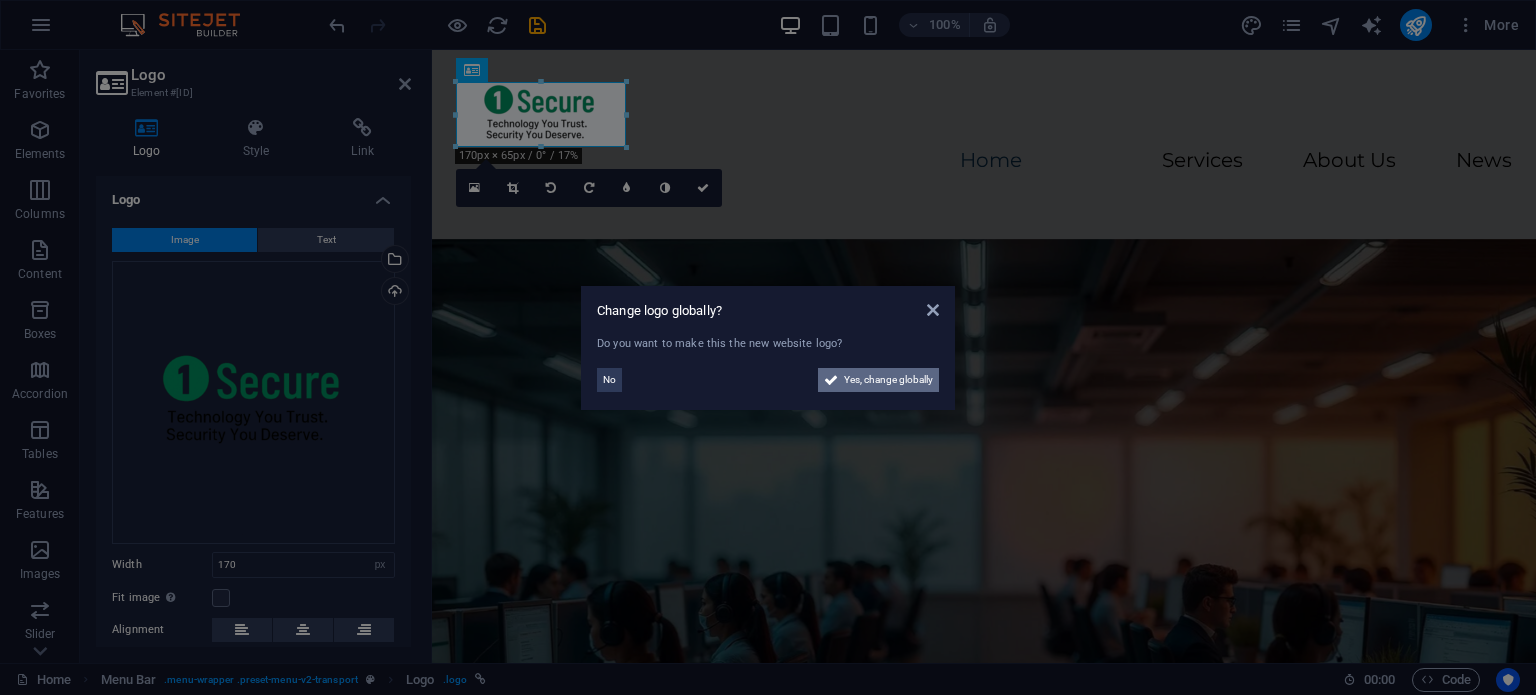 click on "Yes, change globally" at bounding box center (888, 380) 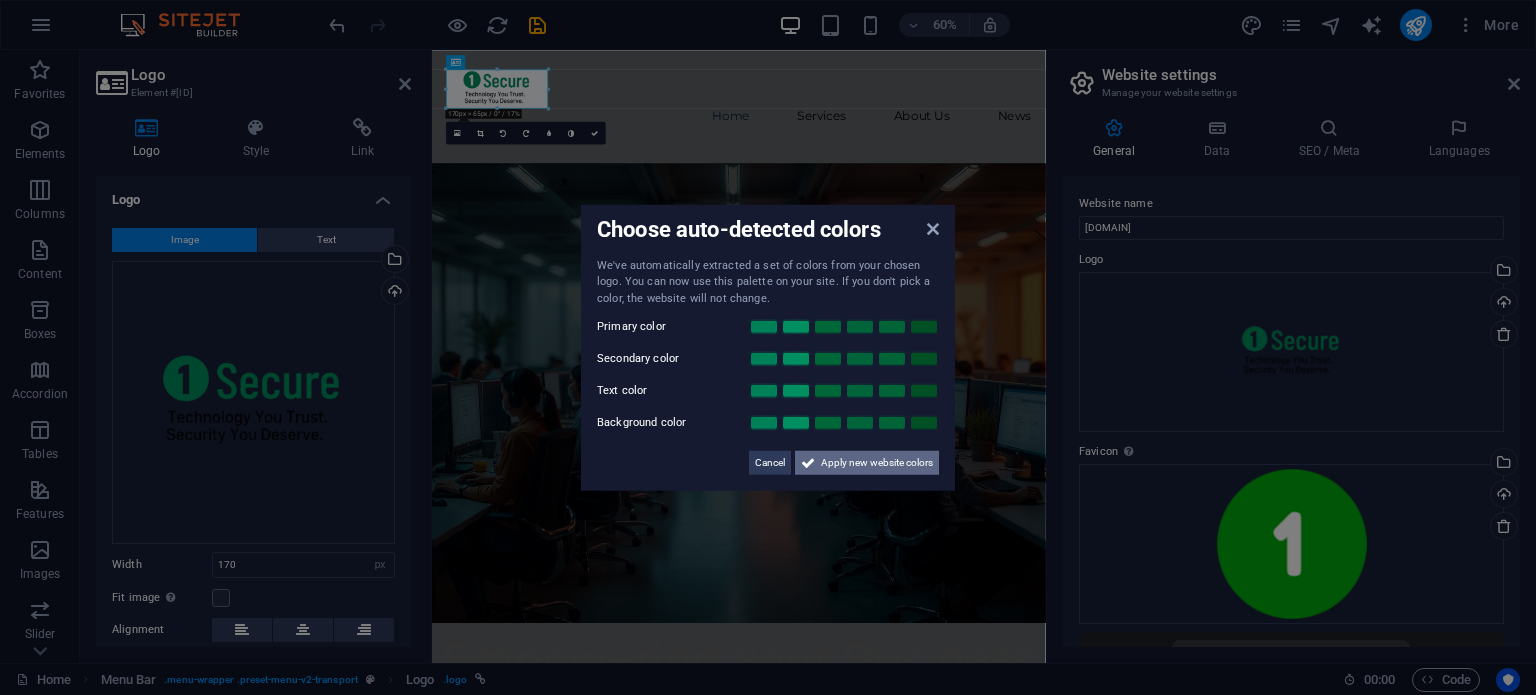 click on "Apply new website colors" at bounding box center (877, 463) 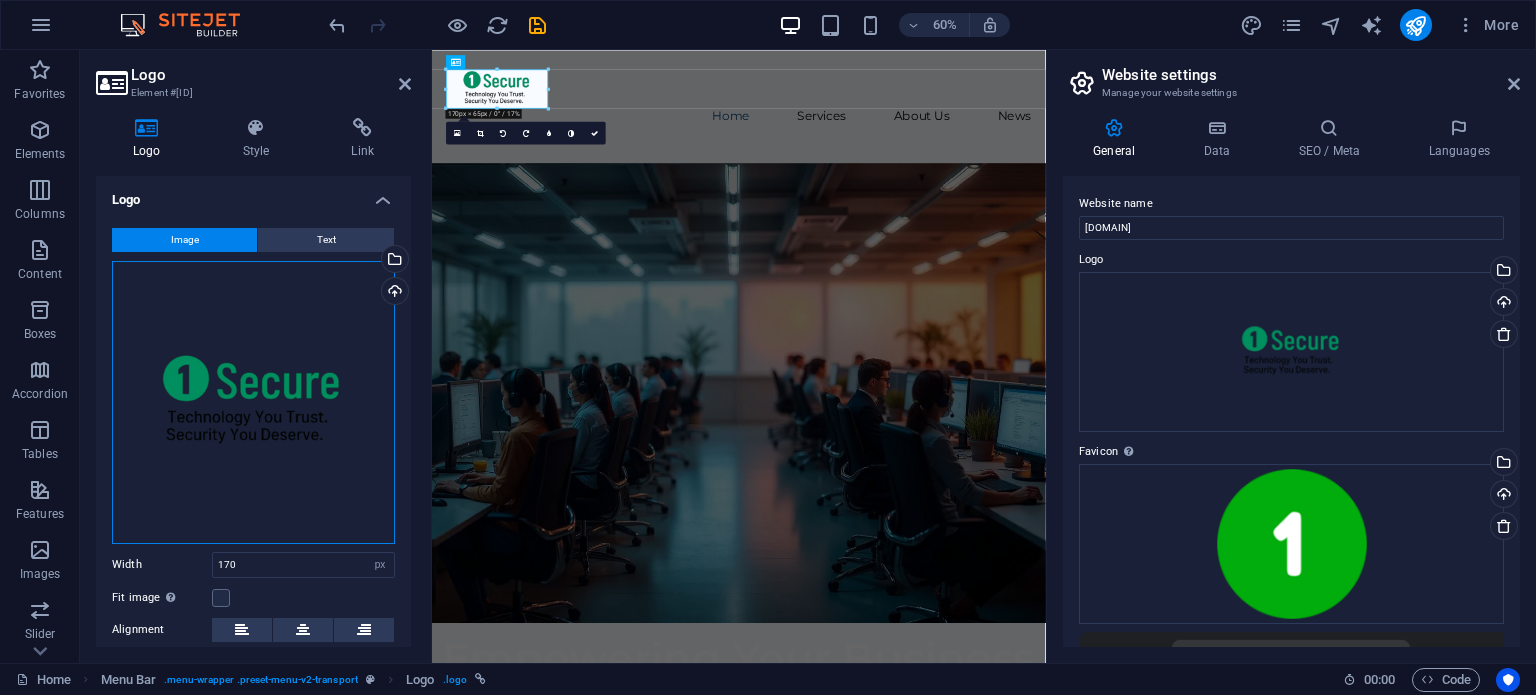 click on "Drag files here, click to choose files or select files from Files or our free stock photos & videos" at bounding box center [253, 402] 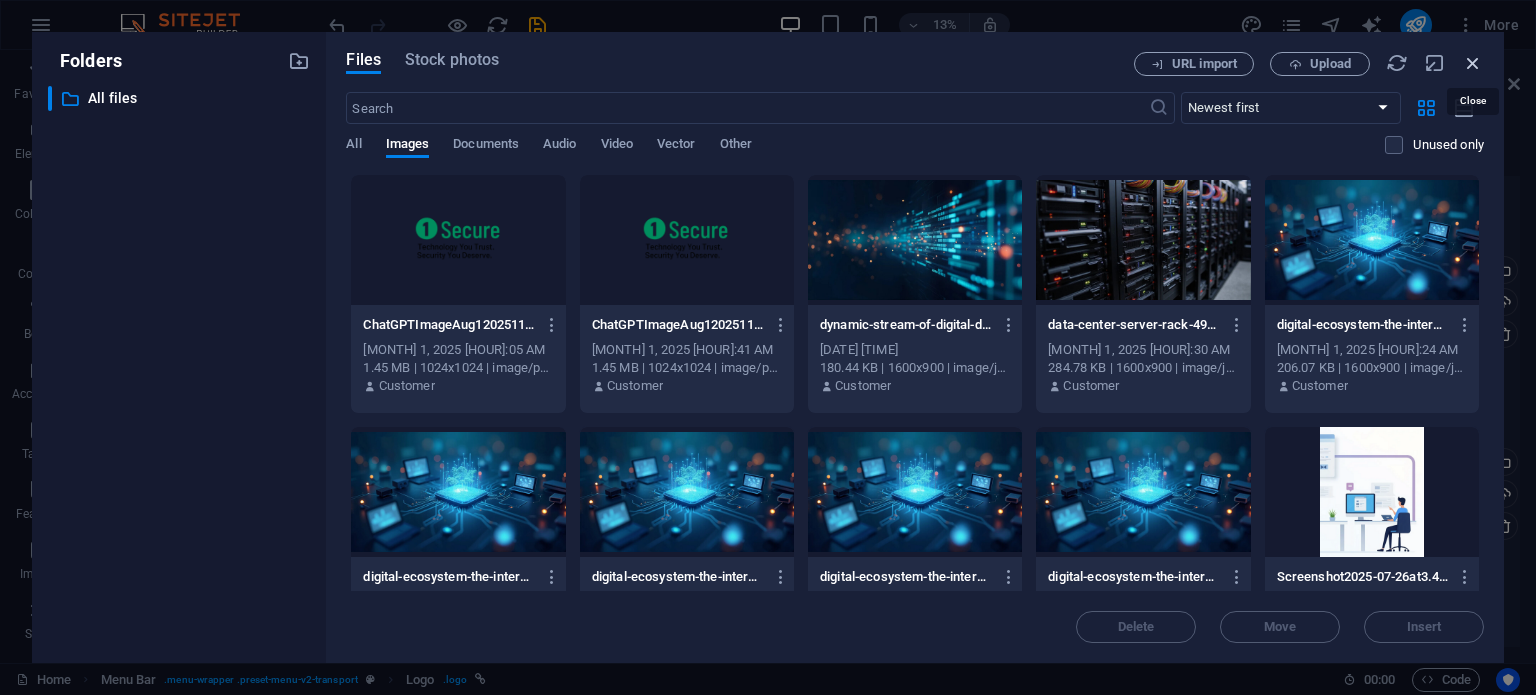 click at bounding box center (1473, 63) 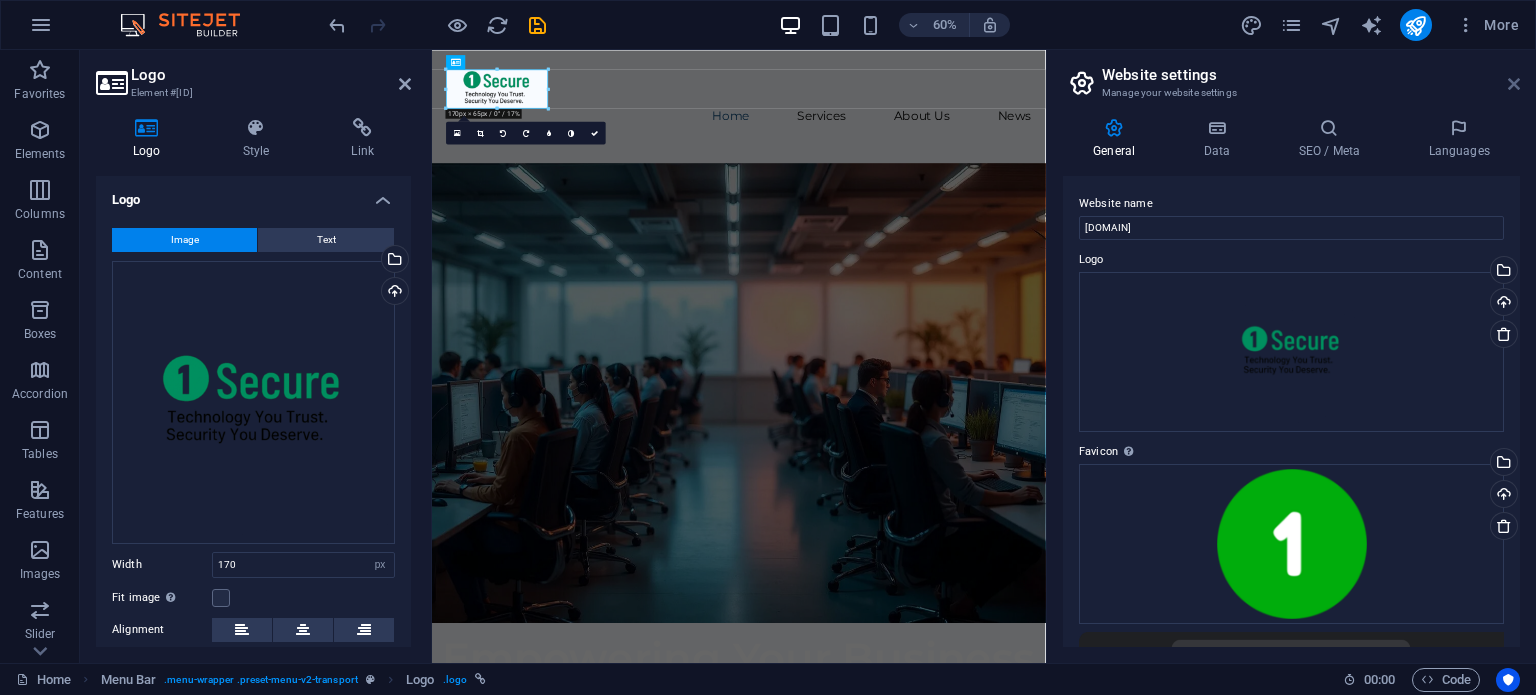 click at bounding box center (1514, 84) 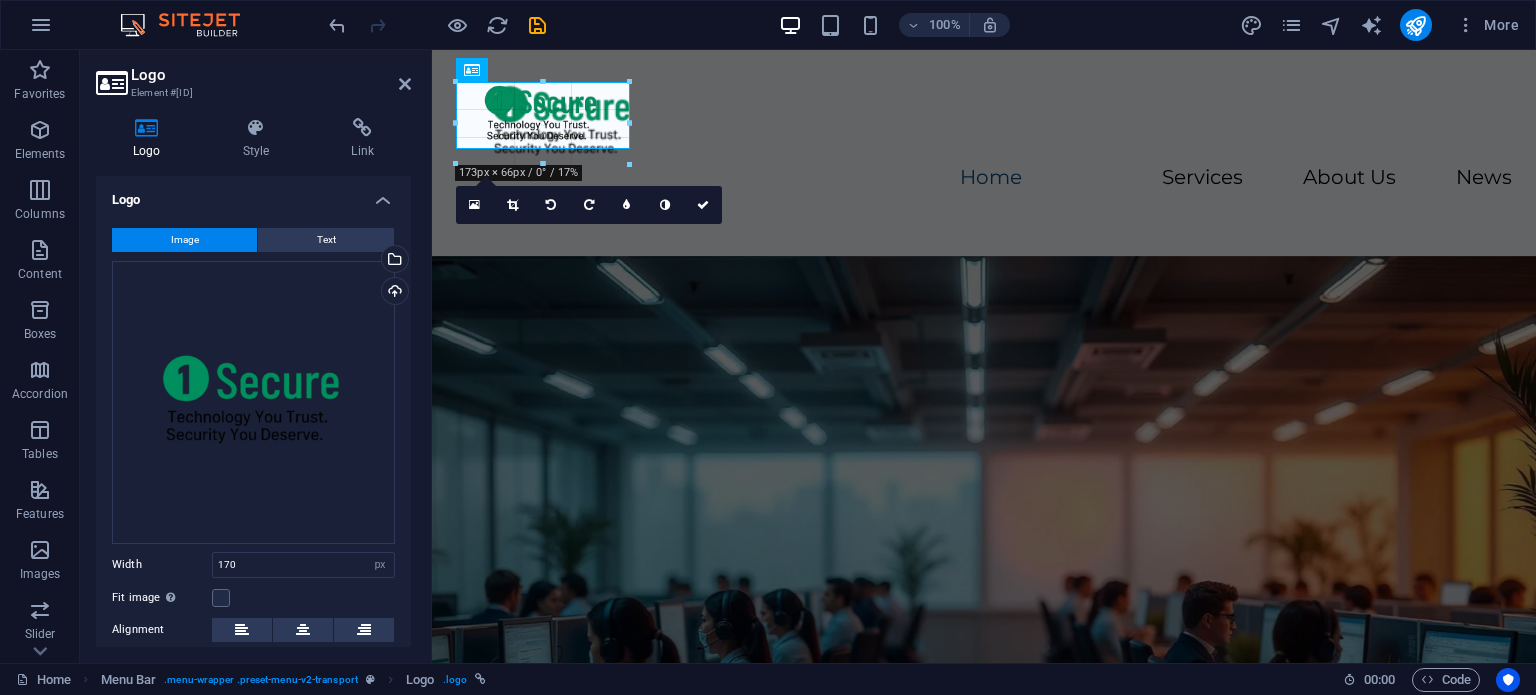 drag, startPoint x: 628, startPoint y: 115, endPoint x: 242, endPoint y: 66, distance: 389.0977 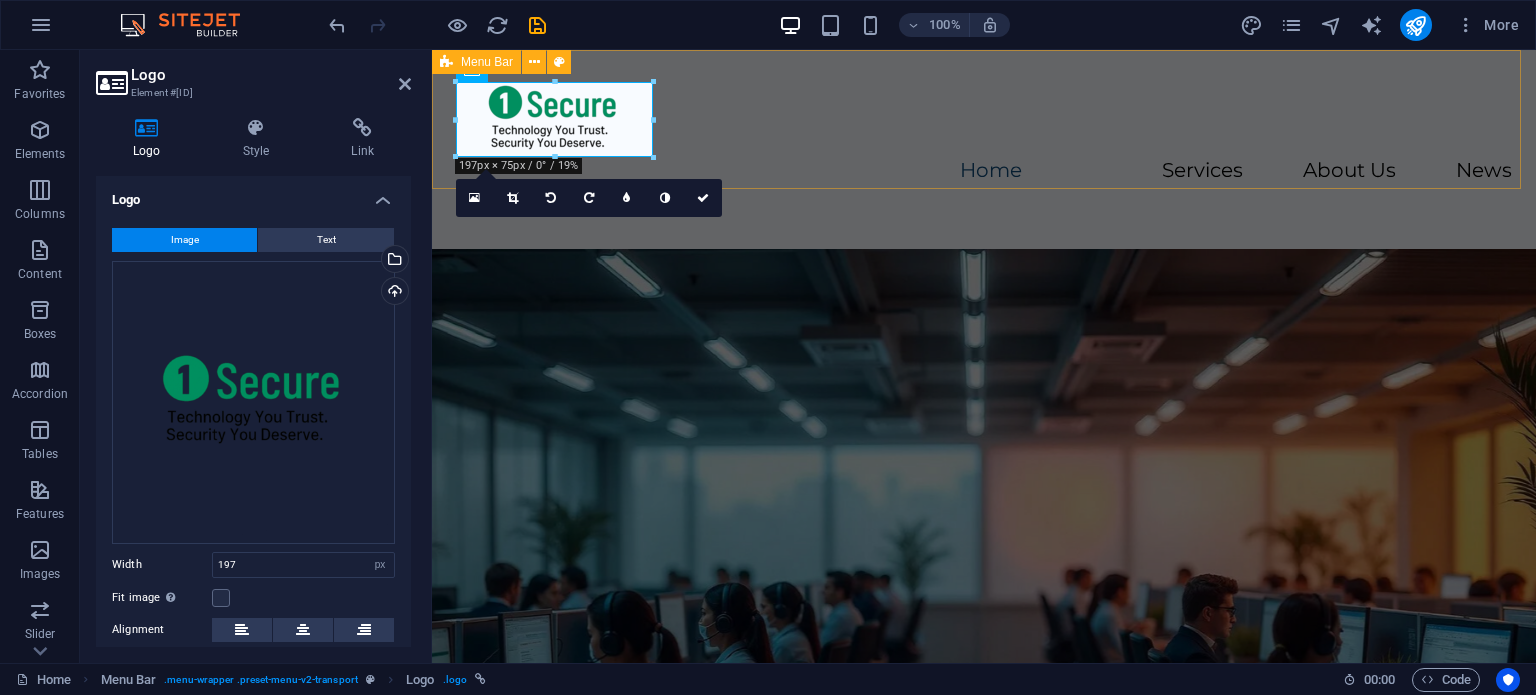click on "Home Services About Us News Contact Us" at bounding box center [984, 149] 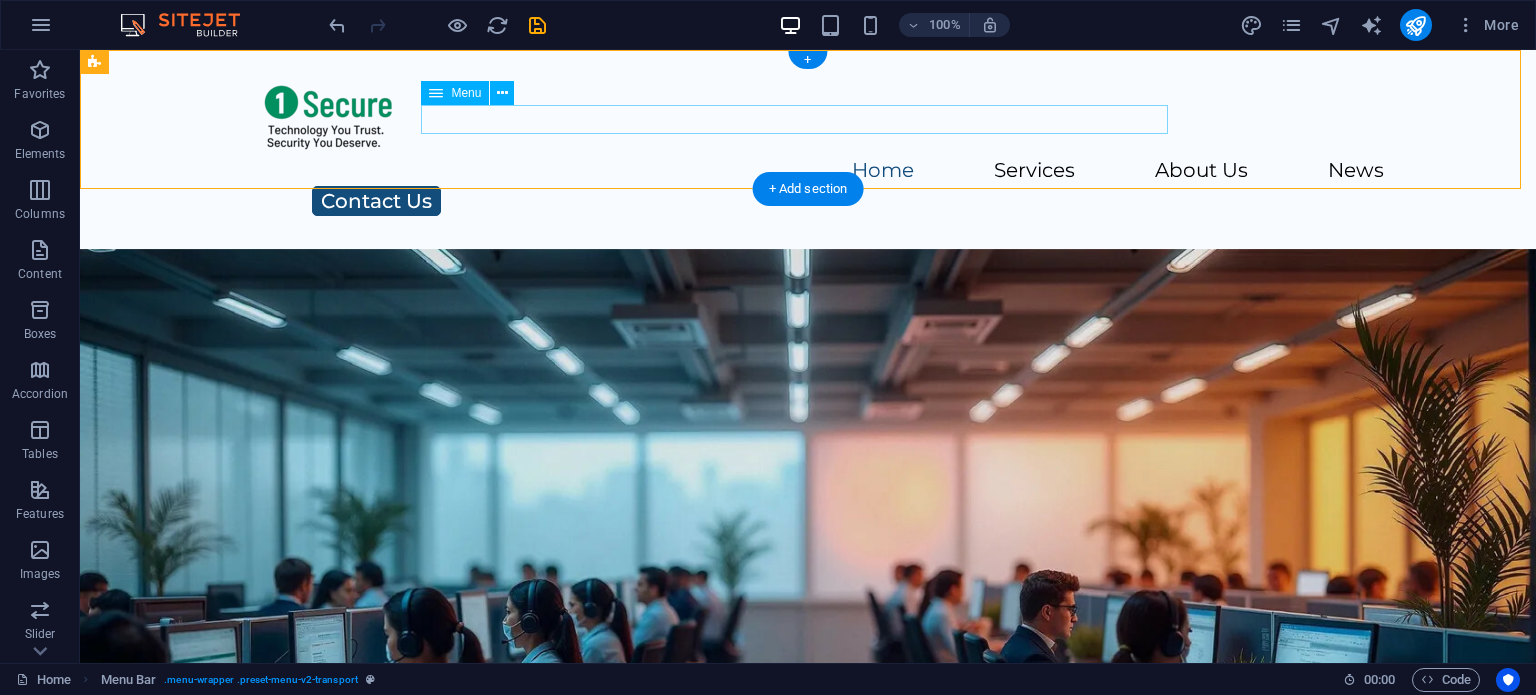 click on "Home Services About Us News" at bounding box center [808, 171] 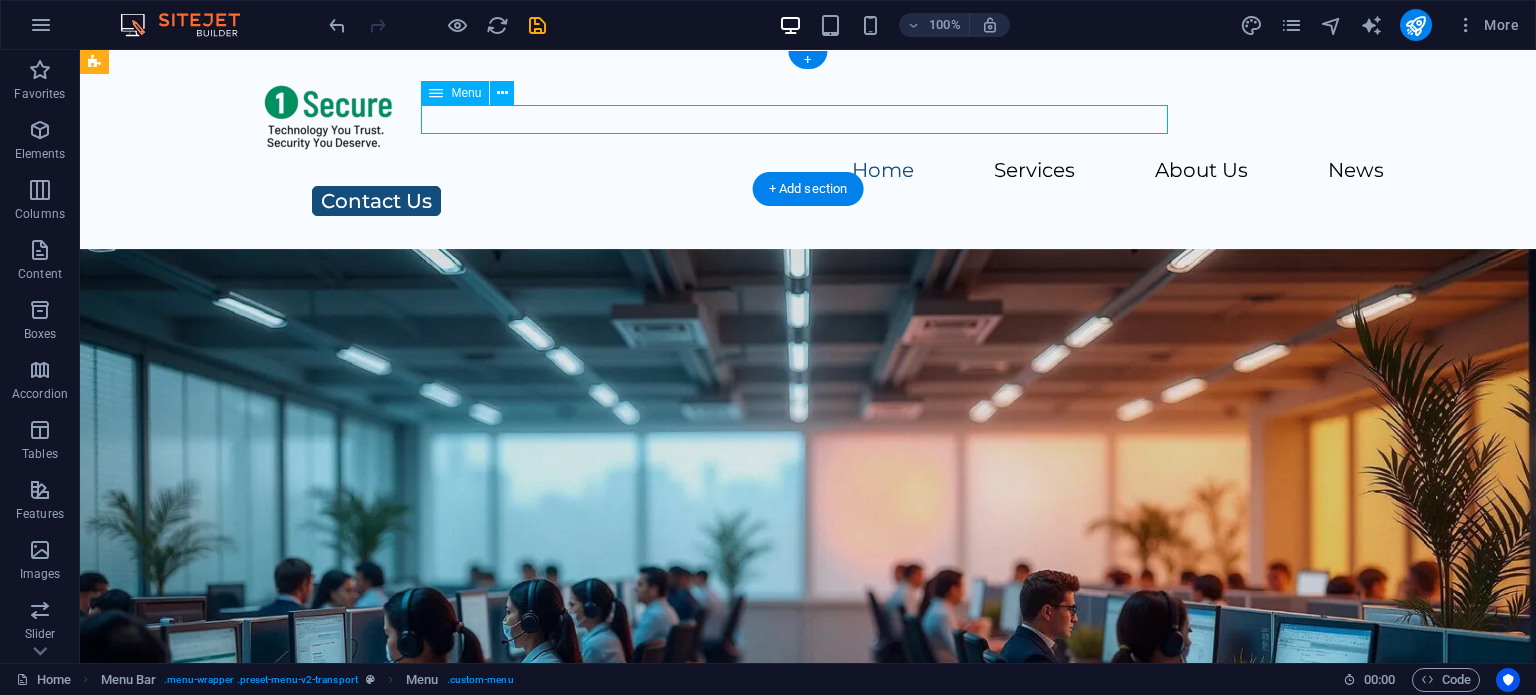 click on "Home Services About Us News" at bounding box center (808, 171) 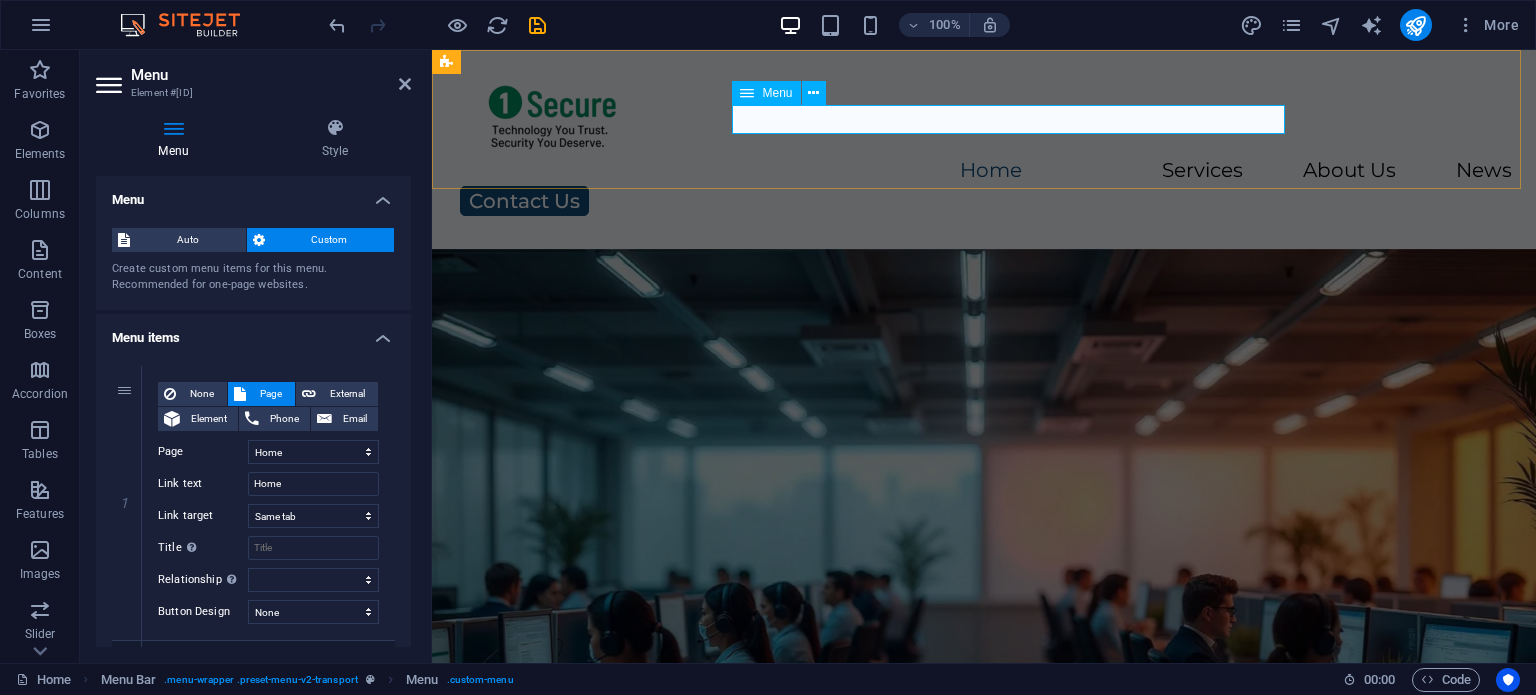 click on "Home Services About Us News" at bounding box center [984, 171] 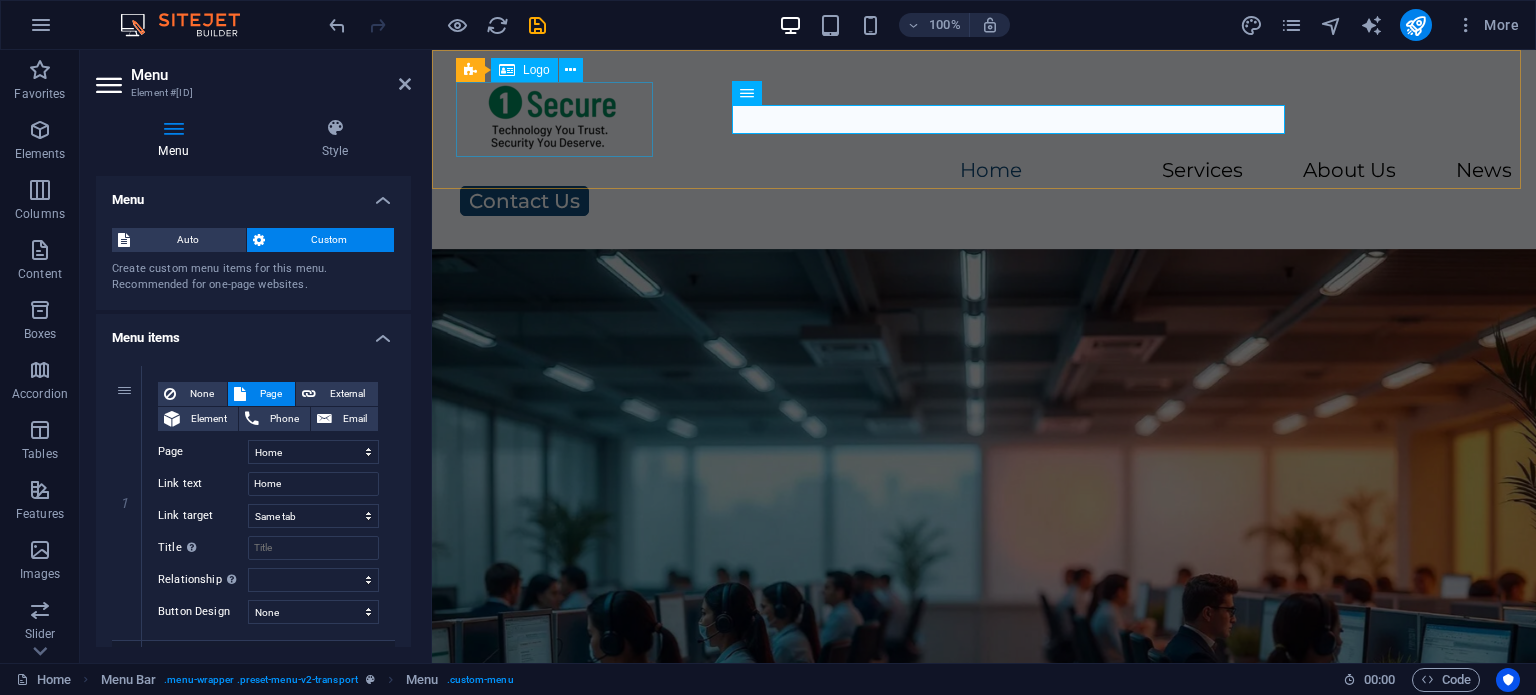 click at bounding box center [984, 119] 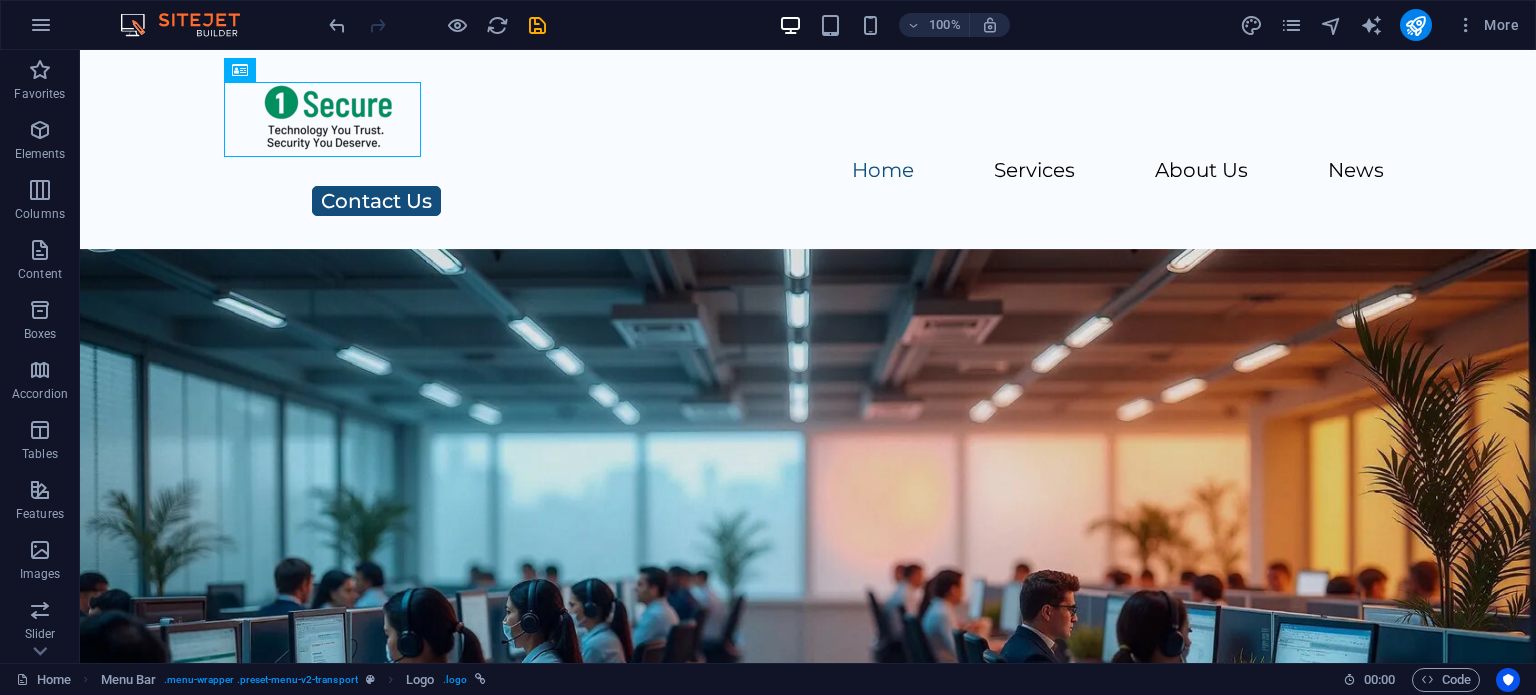click at bounding box center [437, 25] 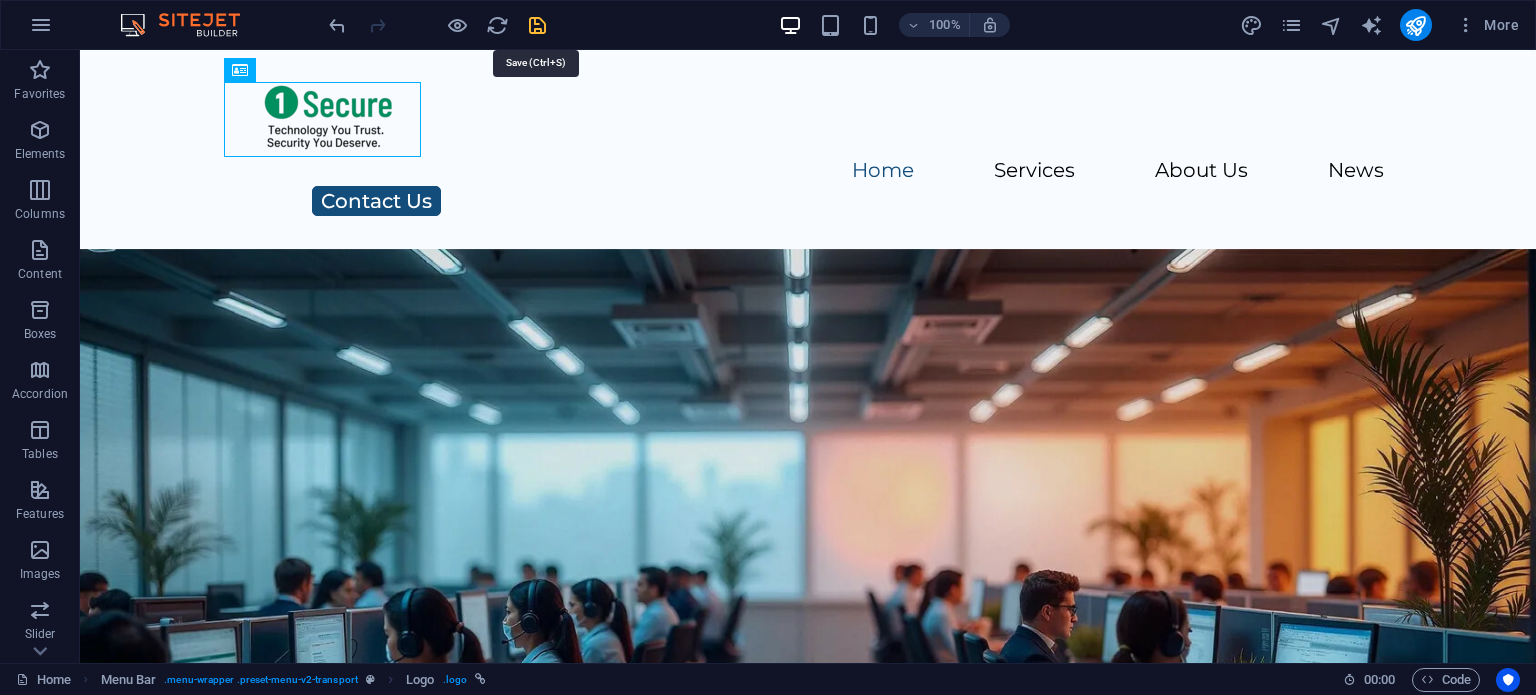 click at bounding box center (537, 25) 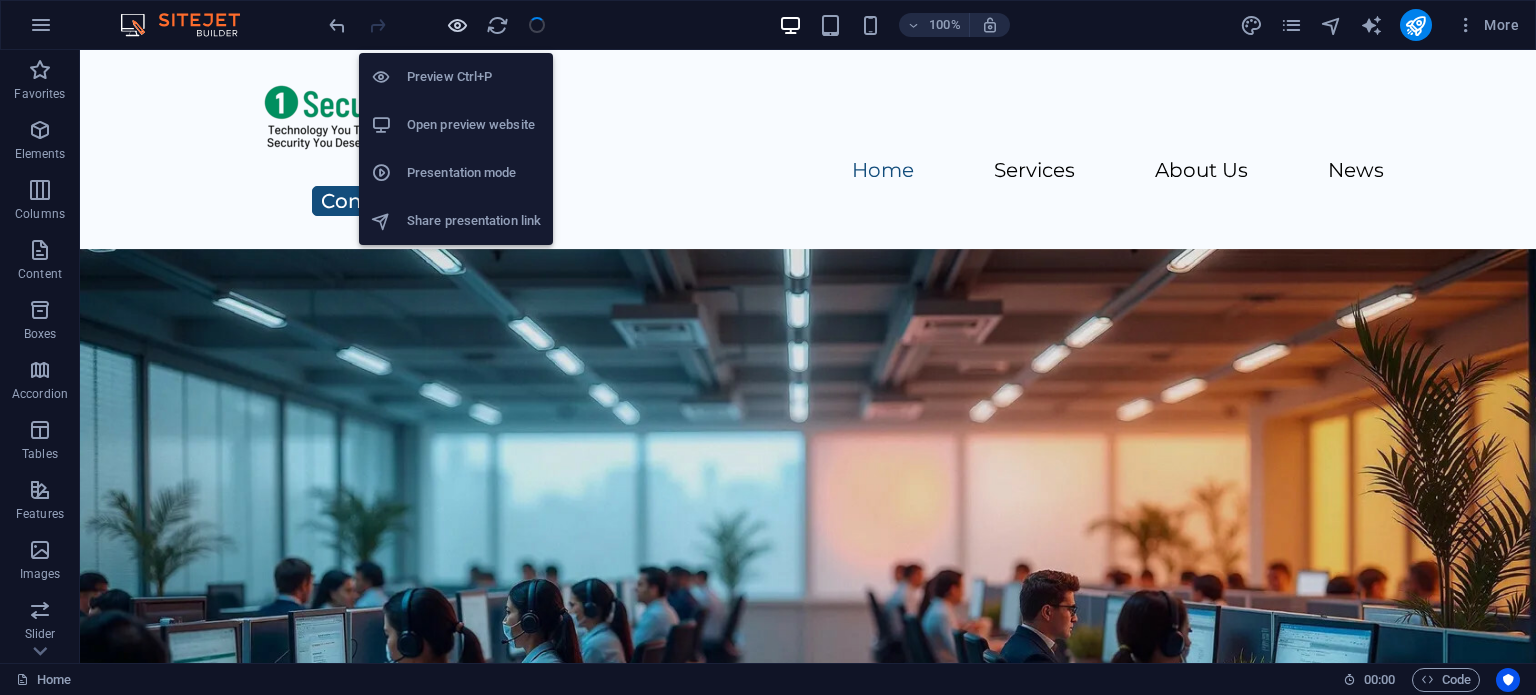 click at bounding box center [457, 25] 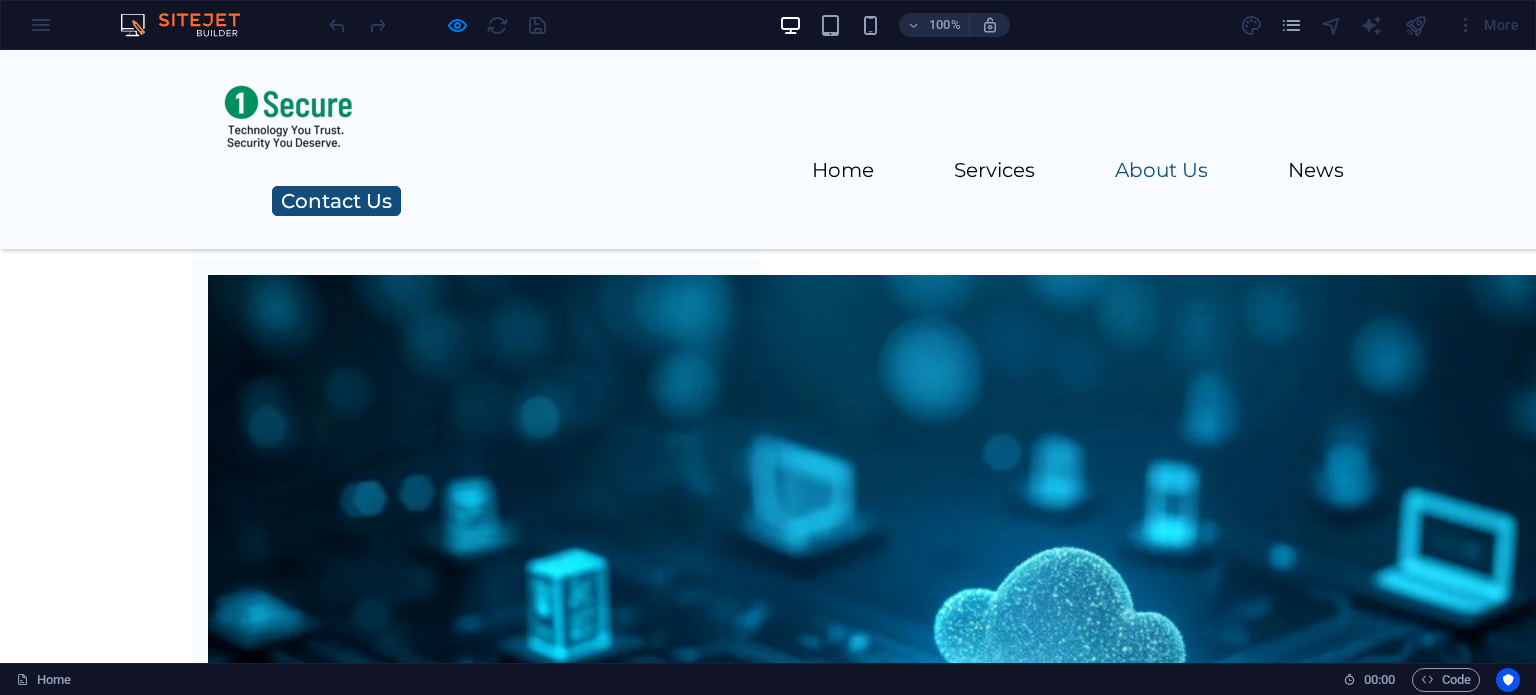 scroll, scrollTop: 6320, scrollLeft: 0, axis: vertical 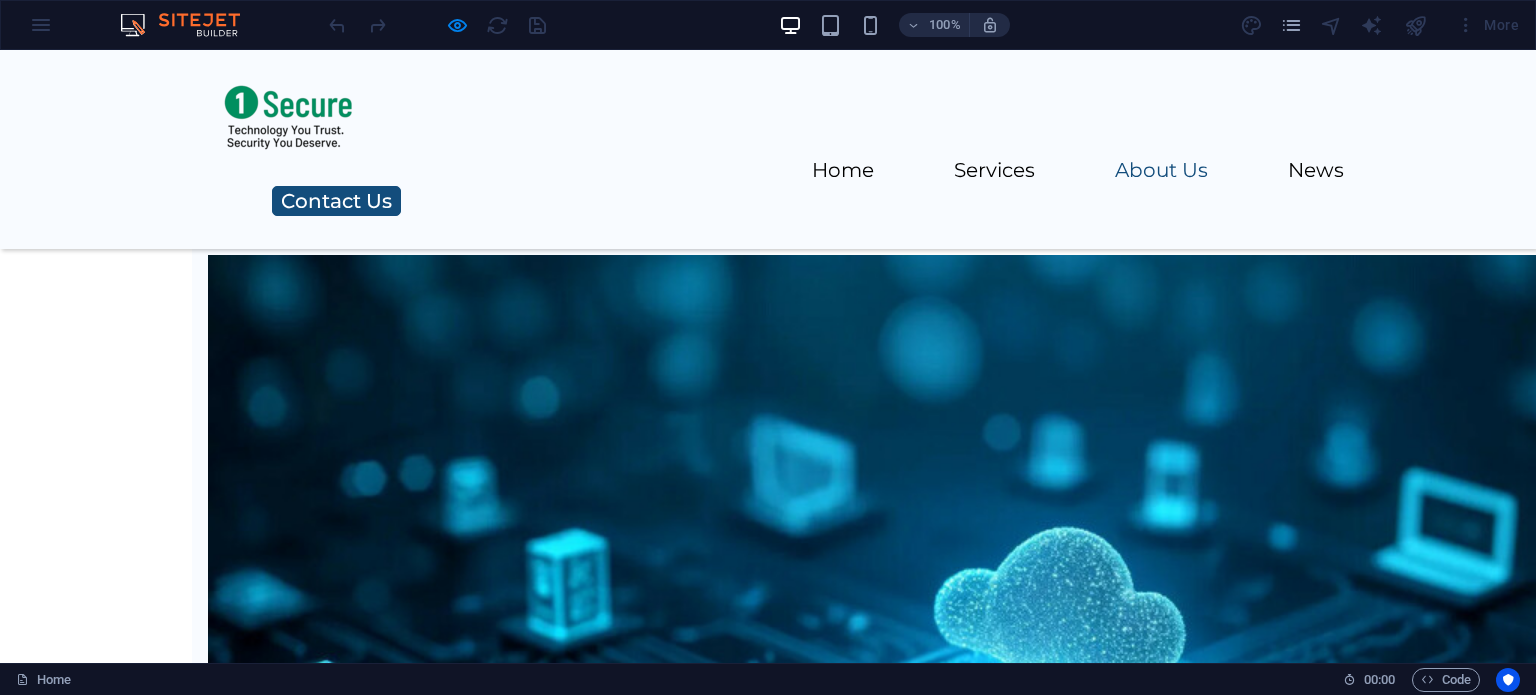 click on "+1-123-456-7890" at bounding box center [263, 8125] 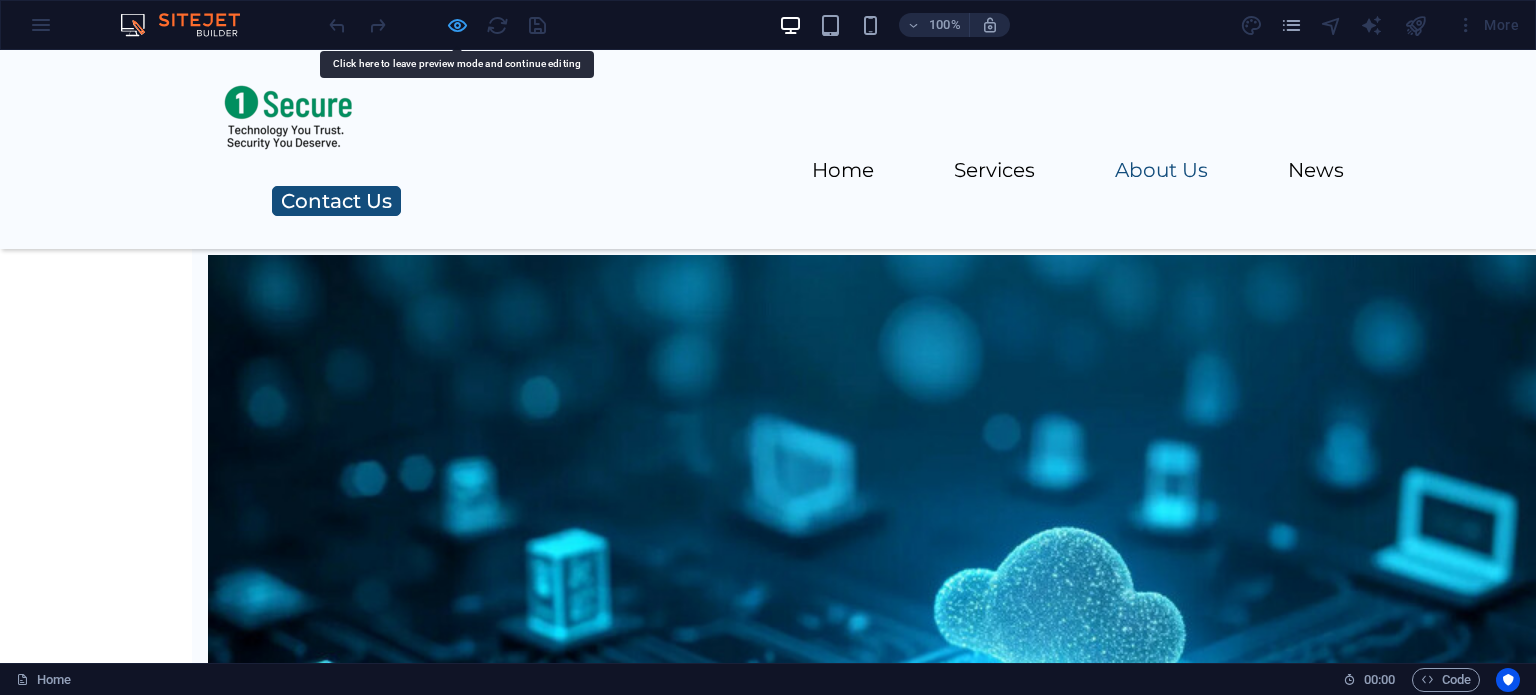 click at bounding box center [457, 25] 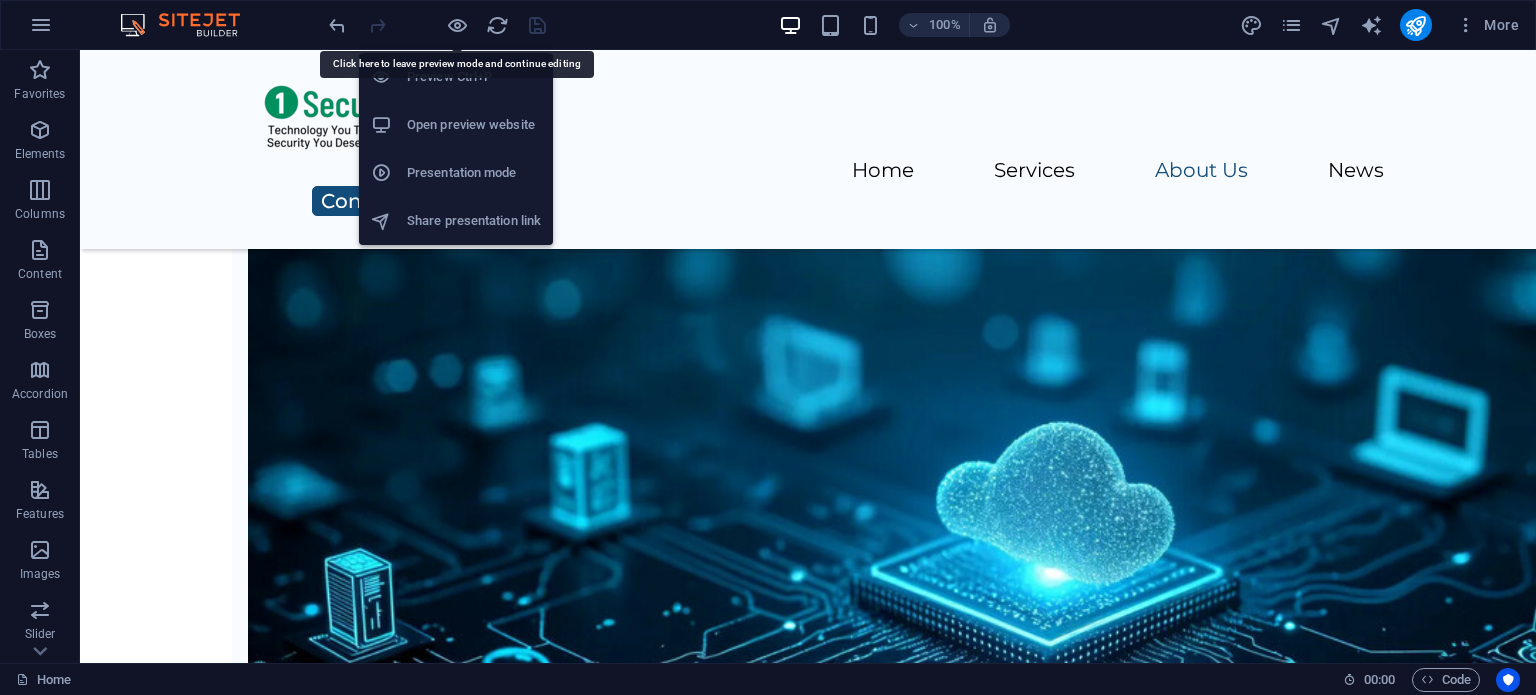 scroll, scrollTop: 6287, scrollLeft: 0, axis: vertical 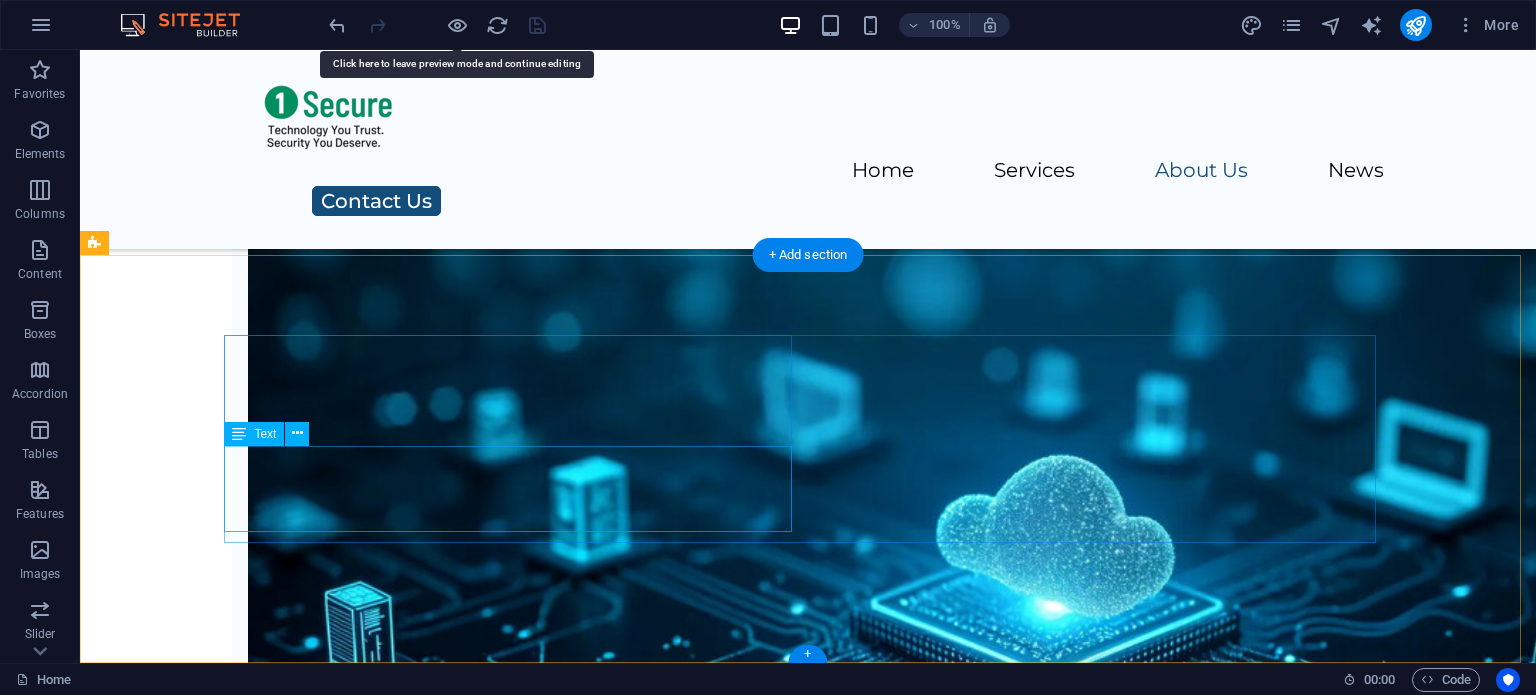 click on "+1-123-456-7890" at bounding box center (303, 7842) 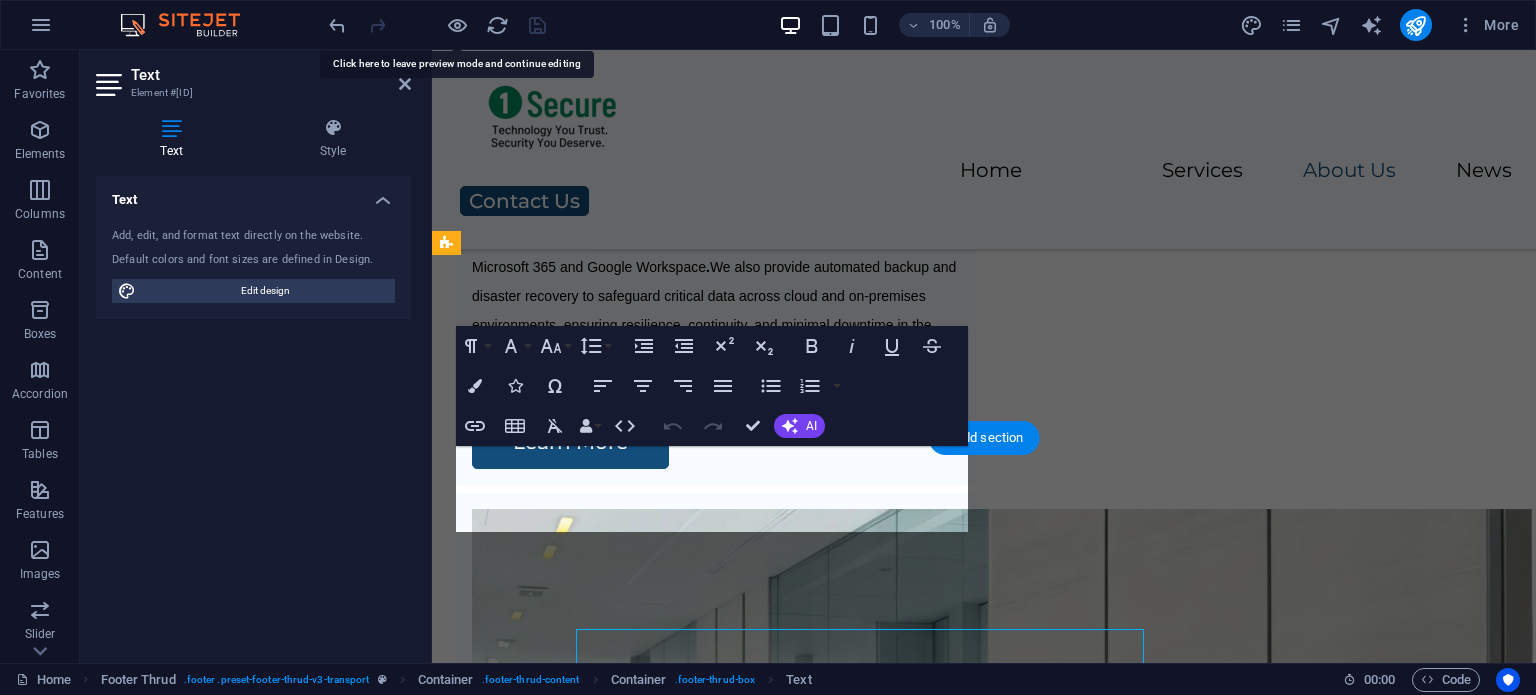 click on "Text Element #[ID] Text Style Text Add, edit, and format text directly on the website. Default colors and font sizes are defined in Design. Edit design Alignment Left aligned Centered Right aligned Footer Thrud Element
Container   H1   Wide image with text   Container   Spacer   Menu Bar   Logo   Text   Button   Menu   Footer Thrud   Container   Container   Logo   Container   Container   Container   Spacer   Text + Add section + Paragraph Format Normal Heading 1 Heading 2 Heading 3 Heading 4 Heading 5 Heading 6 Code Font Family Arial Georgia Impact Tahoma Times New Roman Verdana Montserrat Font Size 8 9 10 11 12 14 18 24 30 36 48 60 72 96 Line Height Default Single 1.15 1.5 Double Increase Indent Decrease Indent Superscript Subscript Bold Italic Underline Strikethrough Colors Icons Special Characters Align Left Align Center Align Right Align Justify Unordered List   Default Circle Disc Square    Ordered List   Default Lower Alpha Lower Greek Lower Roman Upper Alpha Upper Roman" at bounding box center (808, 356) 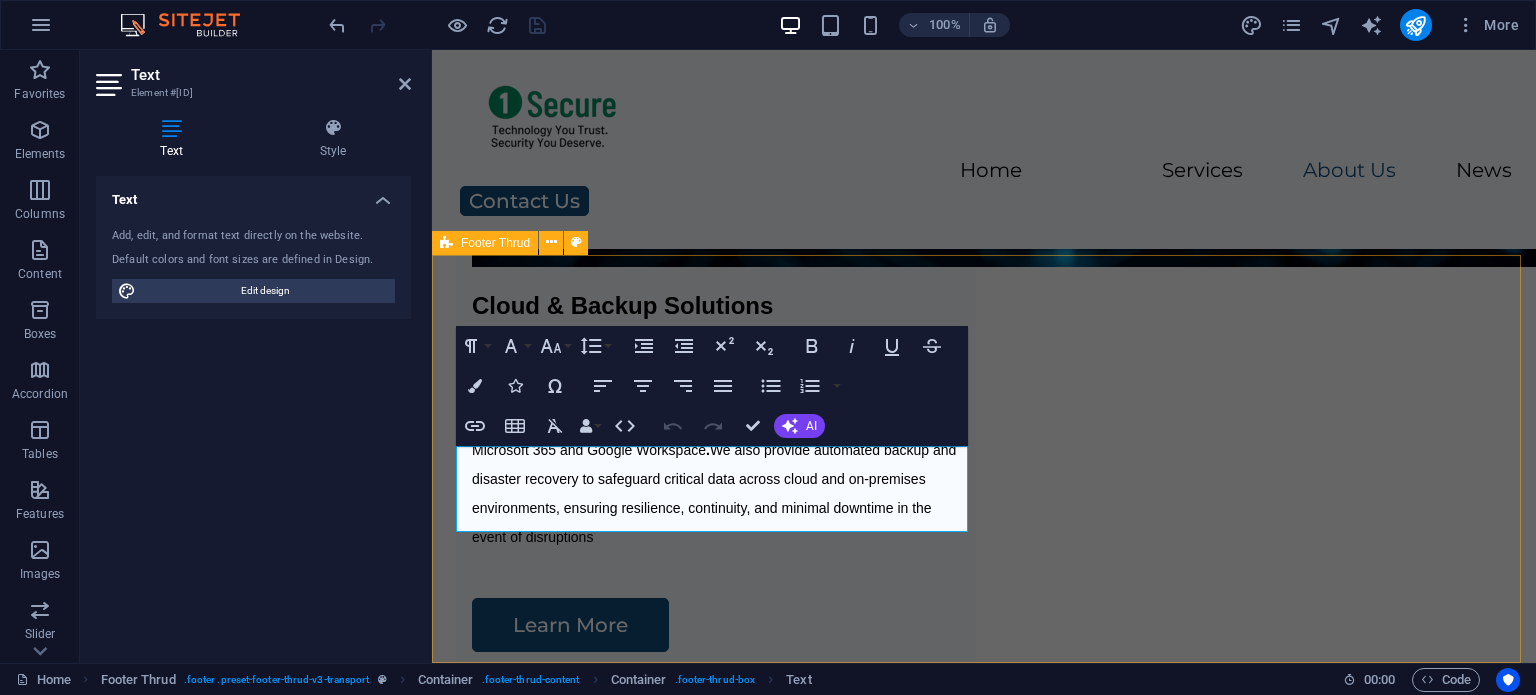 click on "No[NUMBER], [CITY], [STATE], [POSTAL CODE]
+[COUNTRY CODE]-[PHONE]
[EMAIL]
Home Services About Us Pricing Contact Us HOME SERVICES ABOUT US PRICING CONTACT US
<!---- [DOMAIN] ----></span>All rights reserved. Legal Notice  |  Privacy Policy" at bounding box center (984, 6445) 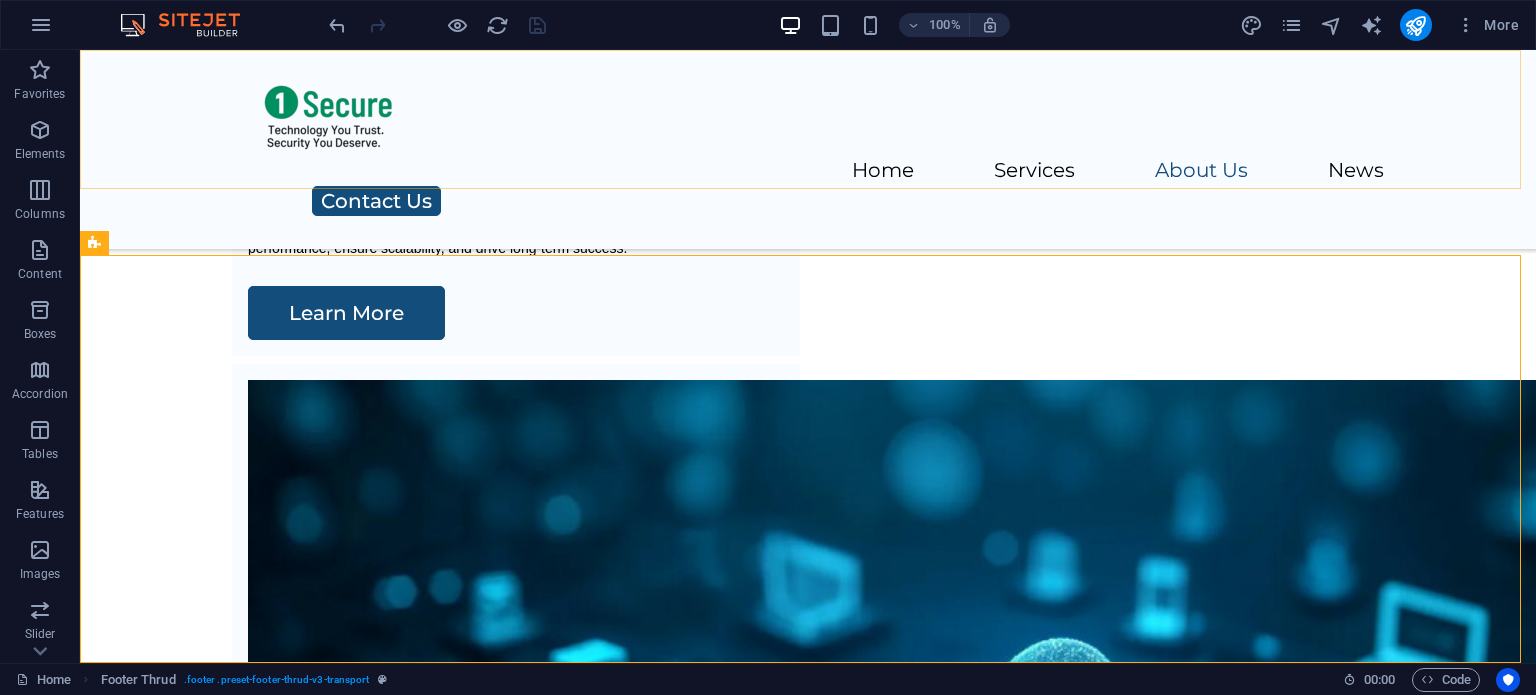 scroll, scrollTop: 6287, scrollLeft: 0, axis: vertical 